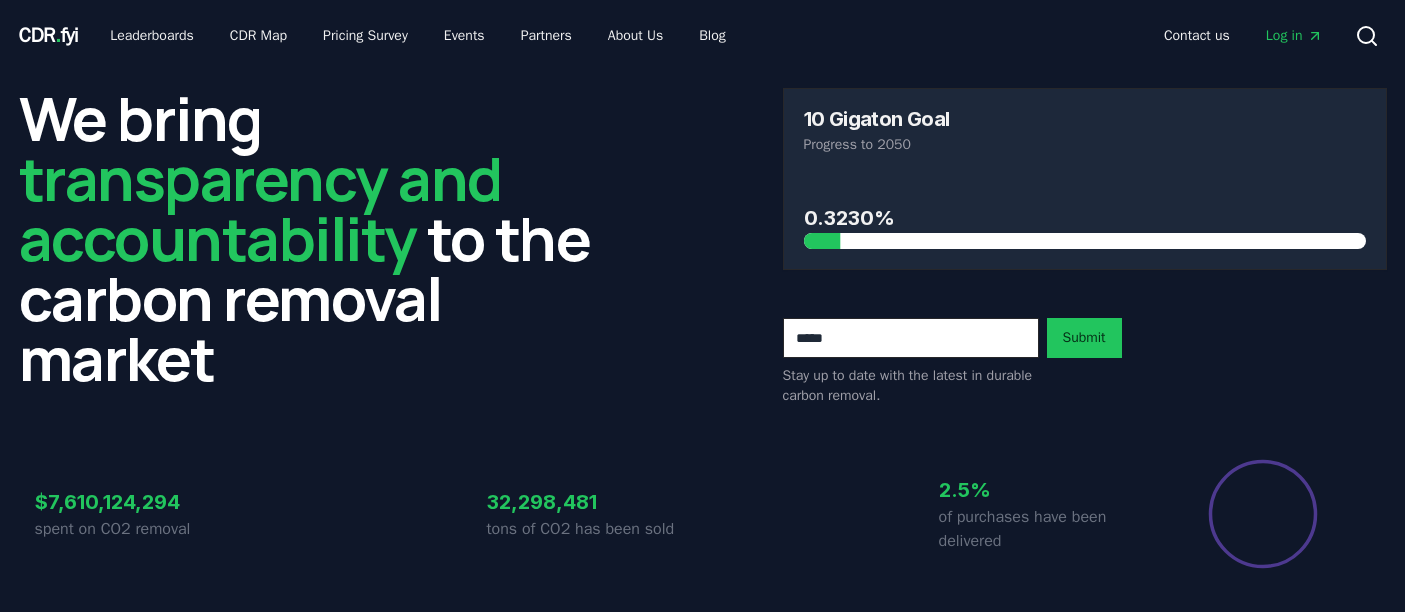 scroll, scrollTop: 0, scrollLeft: 0, axis: both 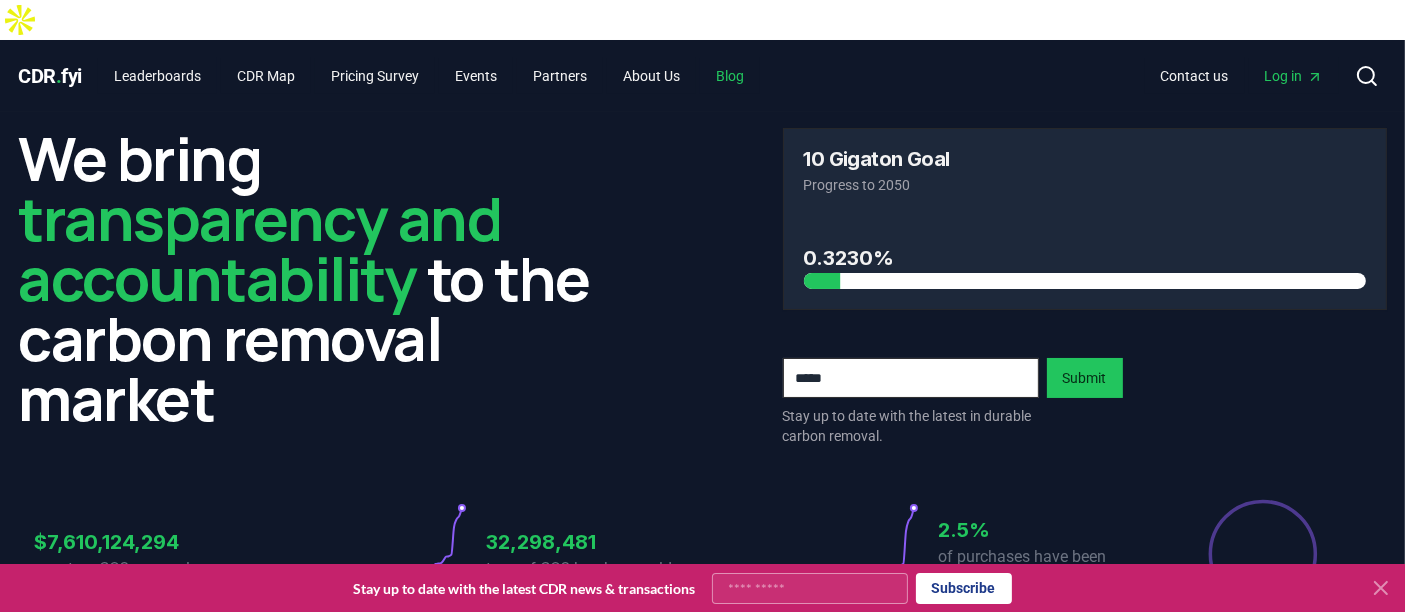 click on "Blog" at bounding box center (730, 76) 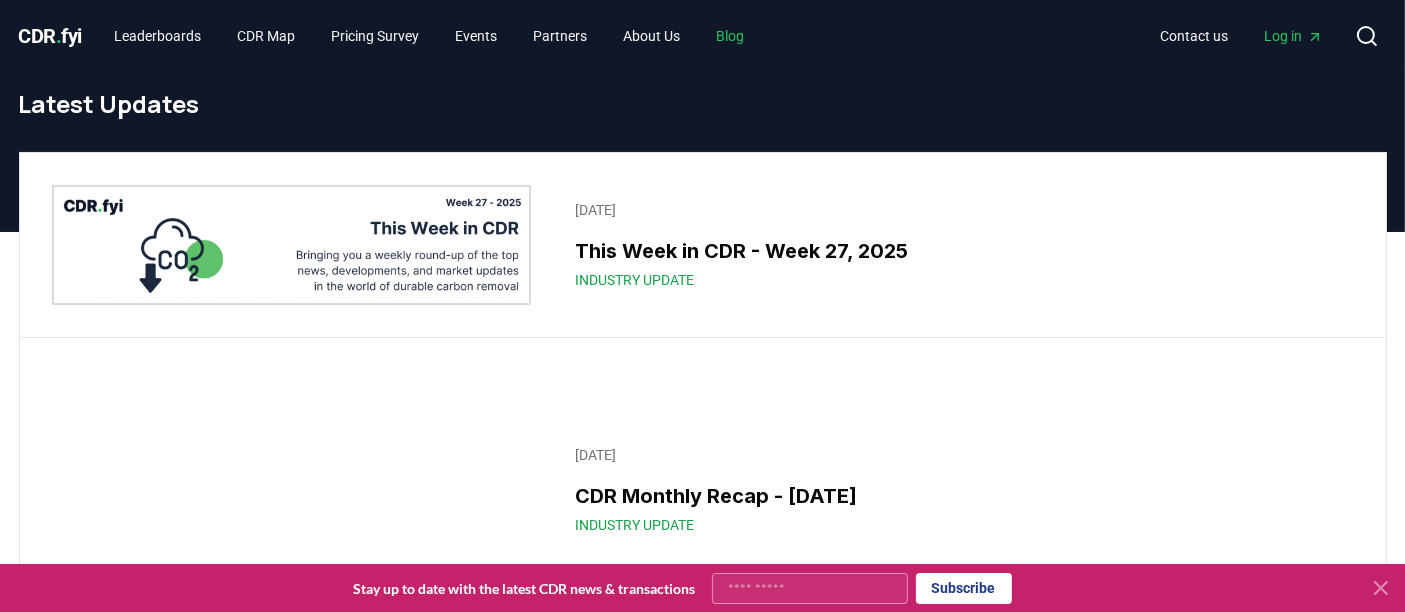 scroll, scrollTop: 26, scrollLeft: 0, axis: vertical 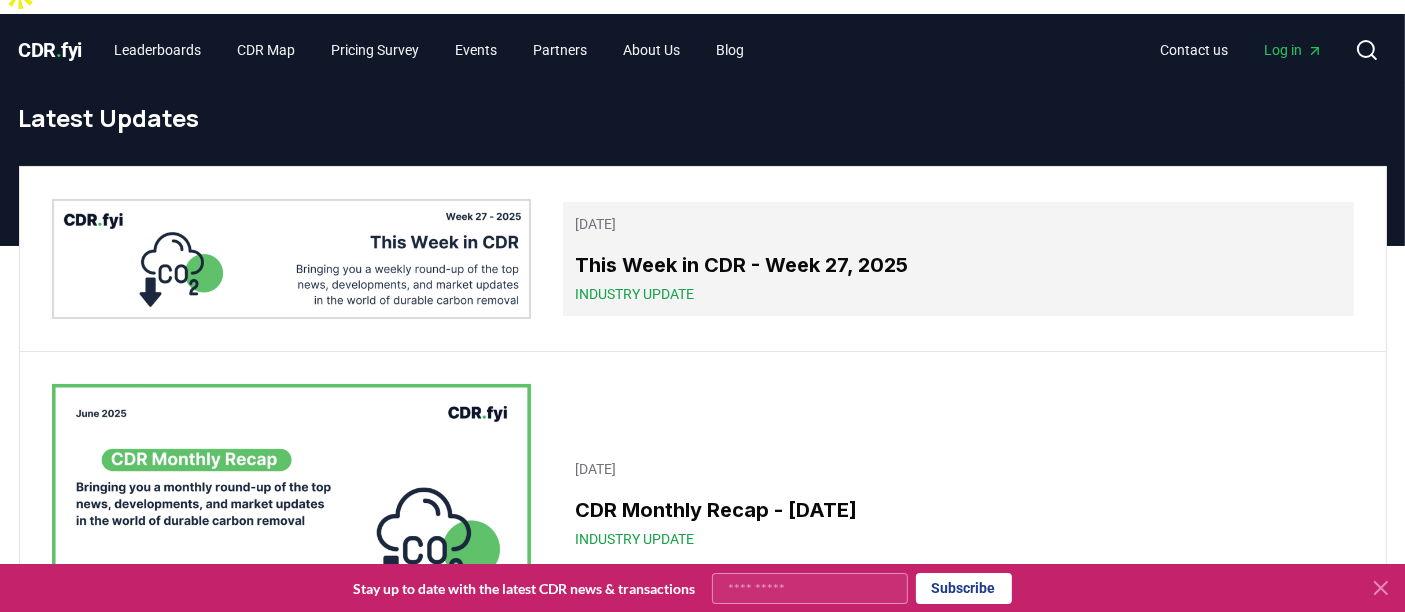 click on "[DATE] This Week in CDR - Week 27, 2025 Industry Update" at bounding box center [958, 259] 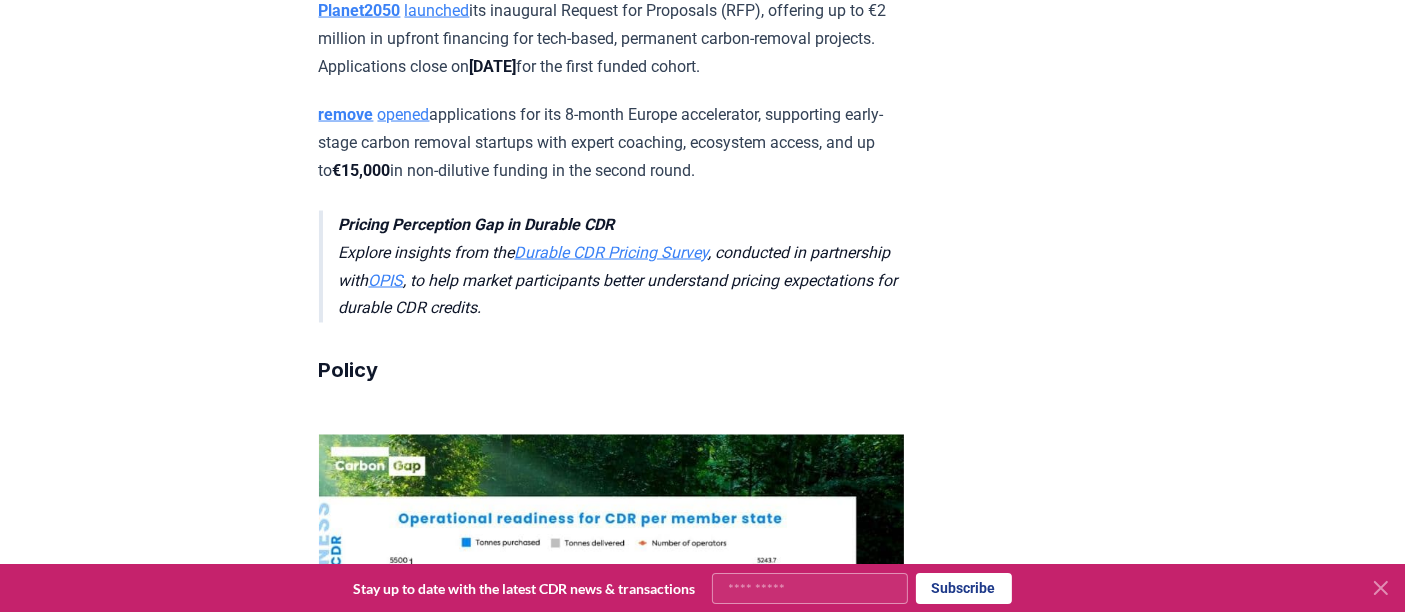 scroll, scrollTop: 3566, scrollLeft: 0, axis: vertical 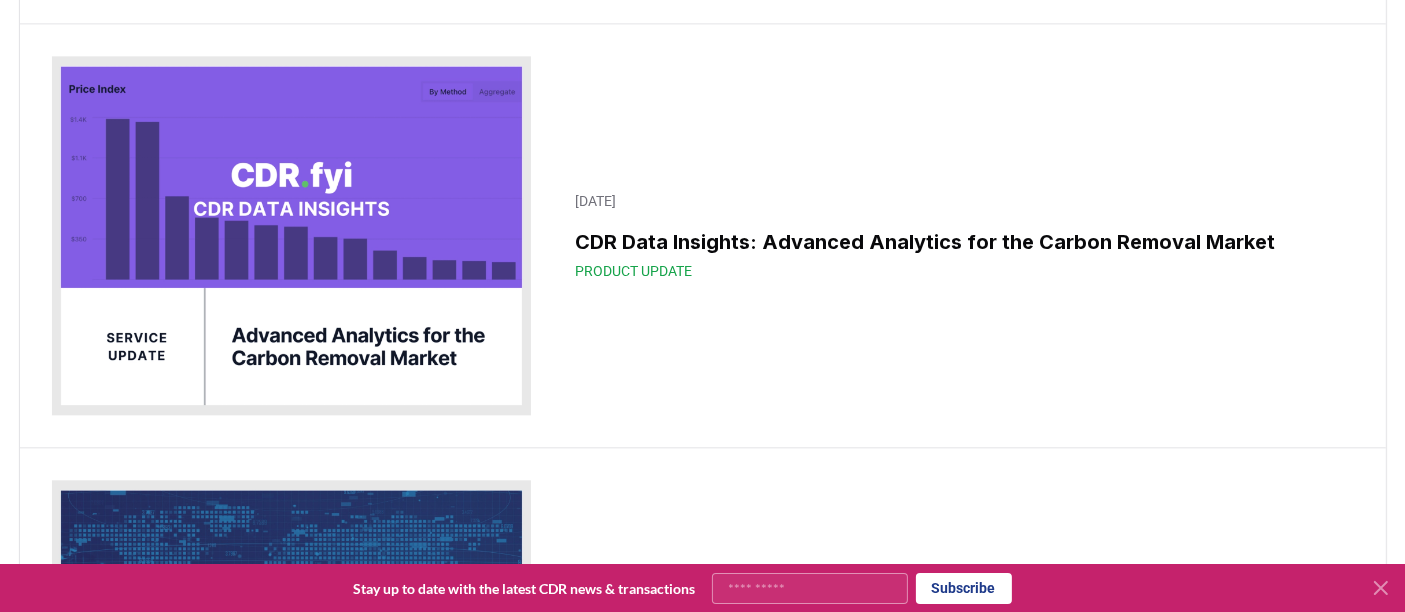 click on "[DATE] This Week in CDR - Week 6, 2025 Industry Update" at bounding box center [719, -2751] 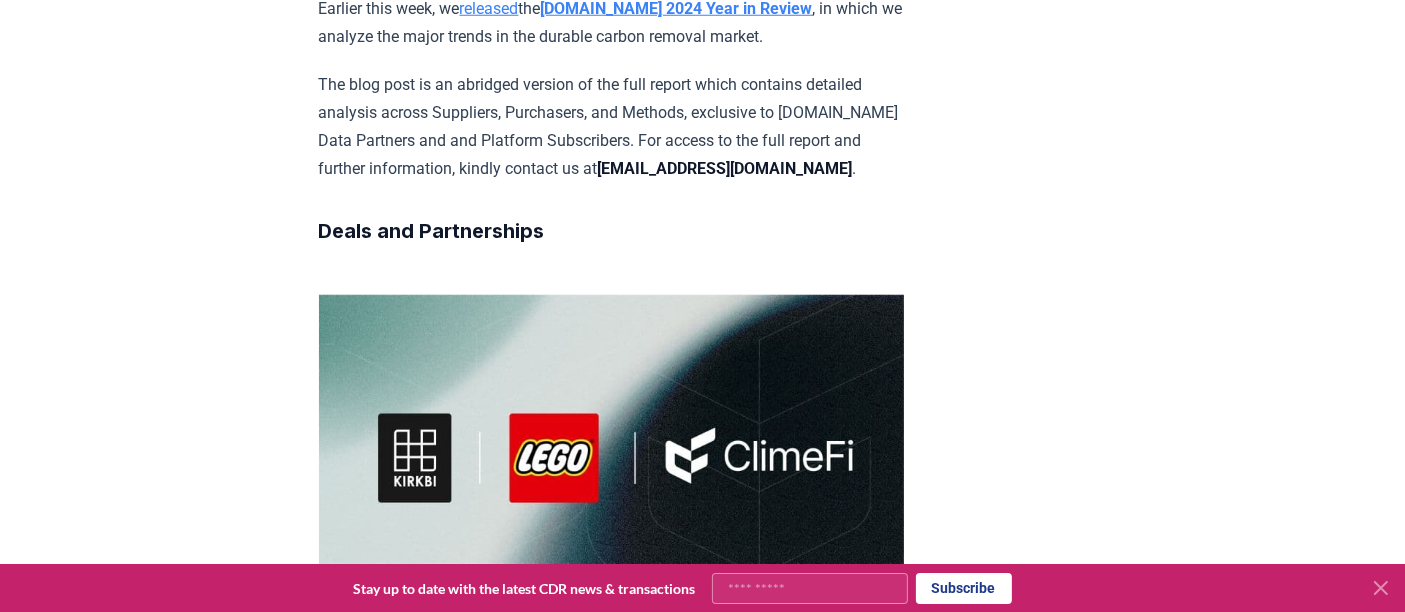 scroll, scrollTop: 1934, scrollLeft: 0, axis: vertical 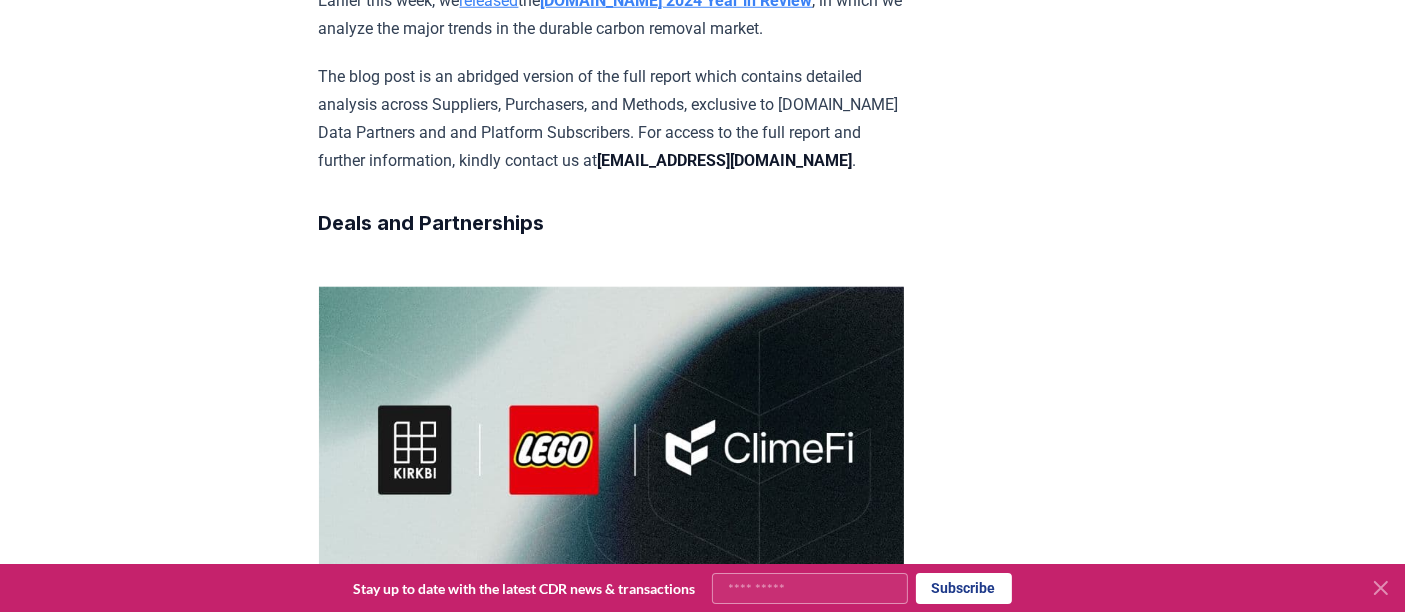 click on "committed" at bounding box center [476, 759] 